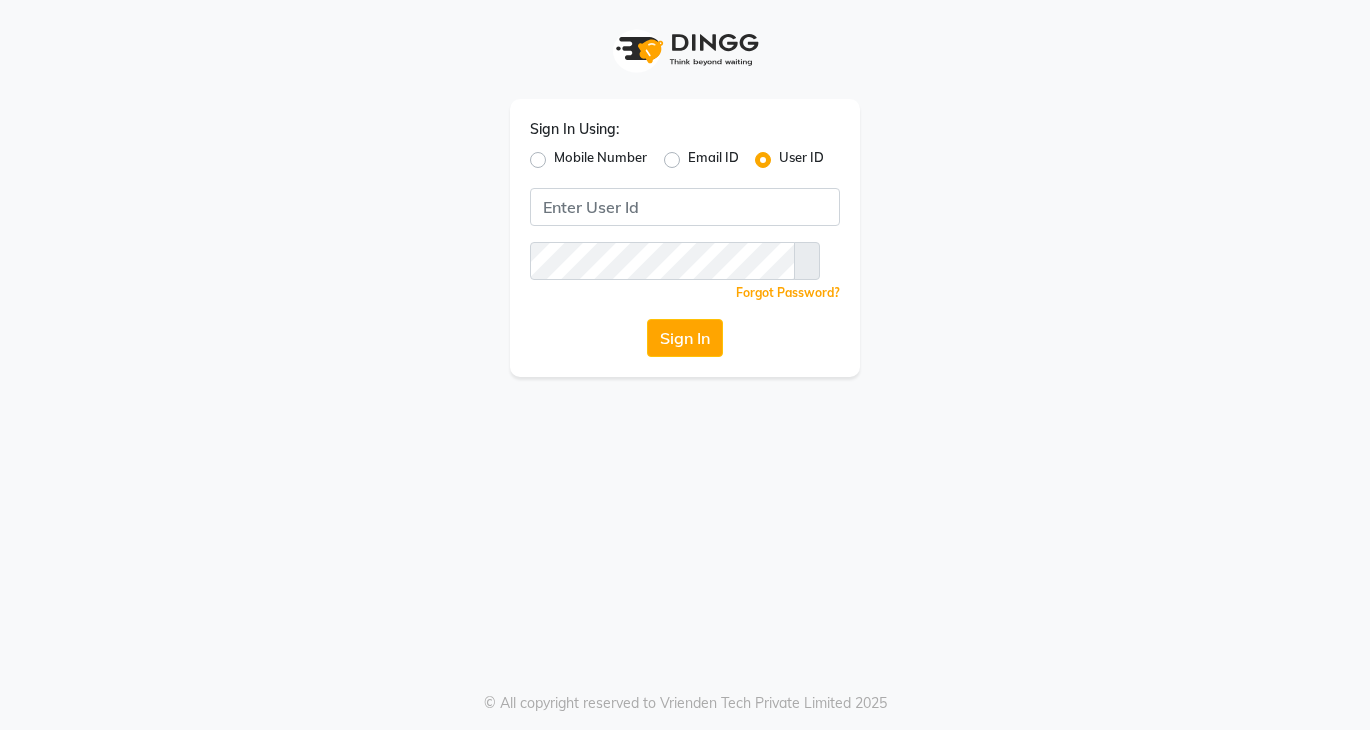 scroll, scrollTop: 0, scrollLeft: 0, axis: both 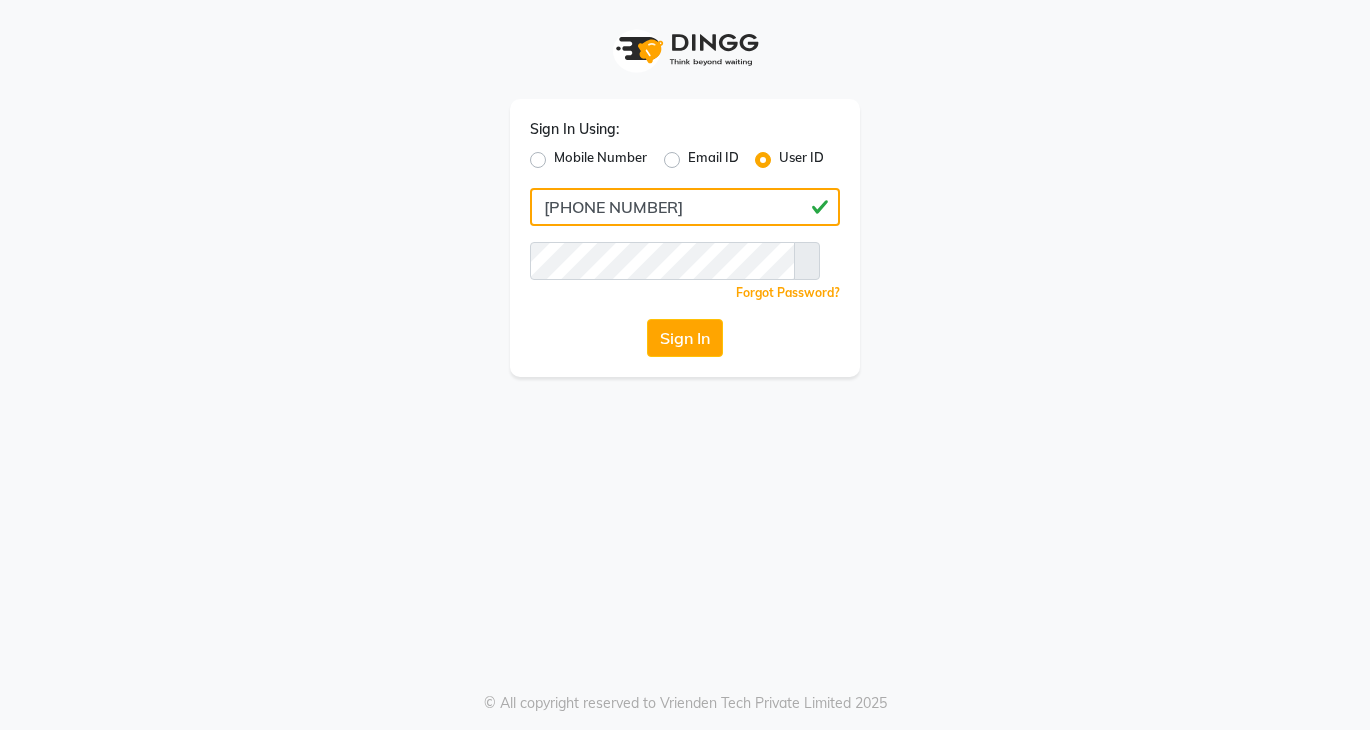type on "[PHONE NUMBER]" 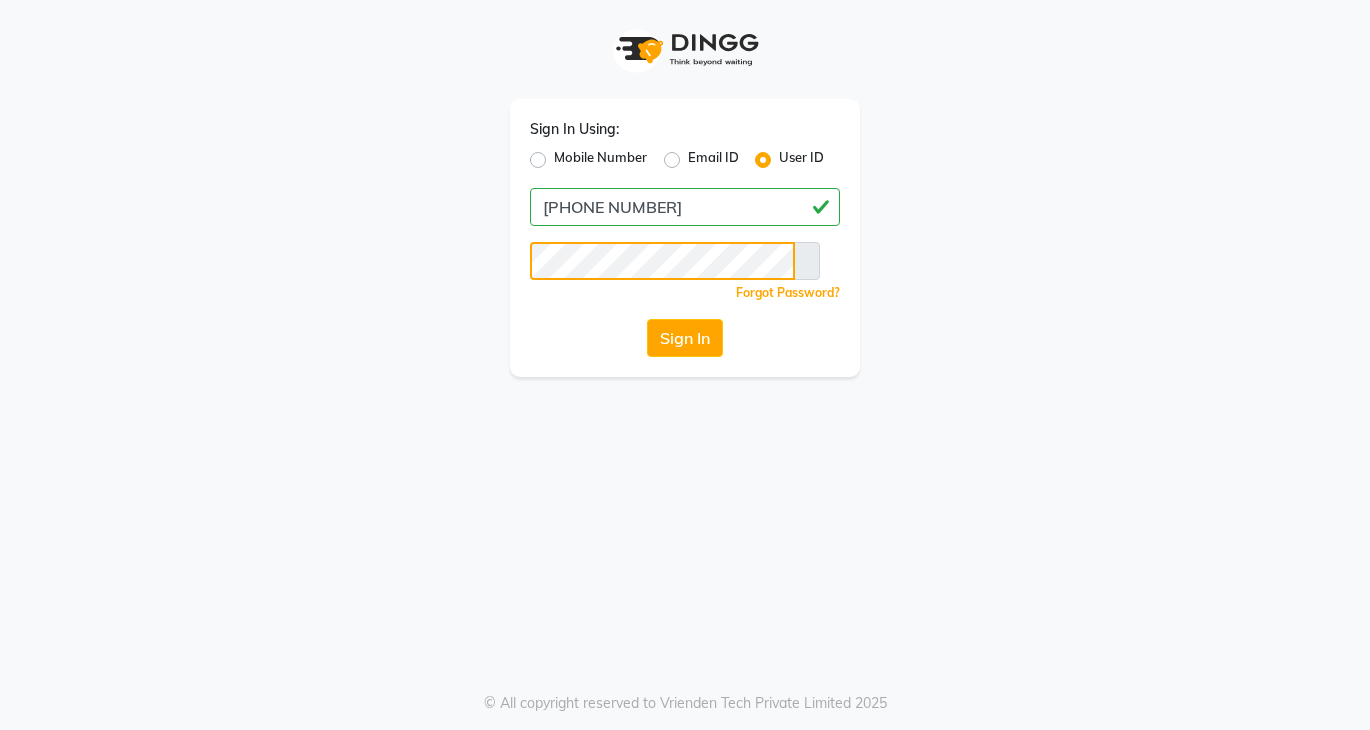 click on "Sign In" at bounding box center [685, 338] 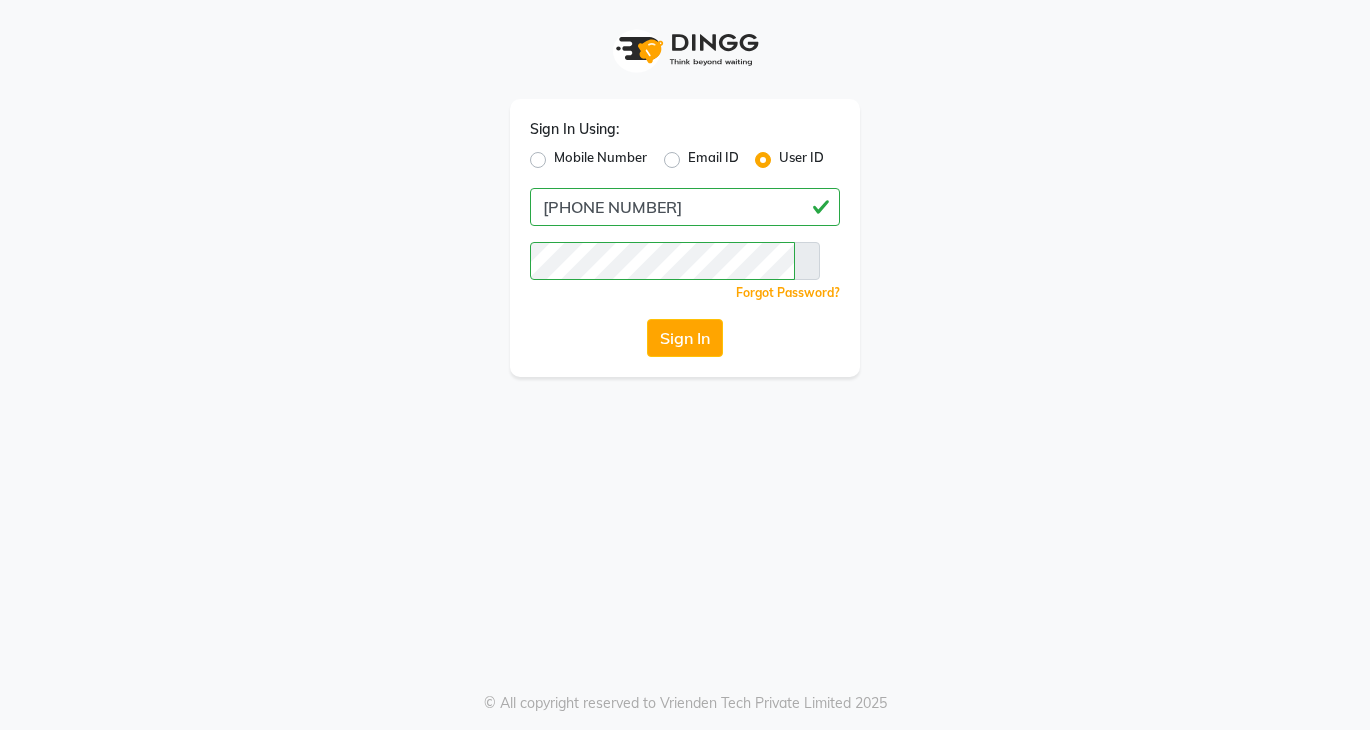 click on "Mobile Number" at bounding box center (600, 160) 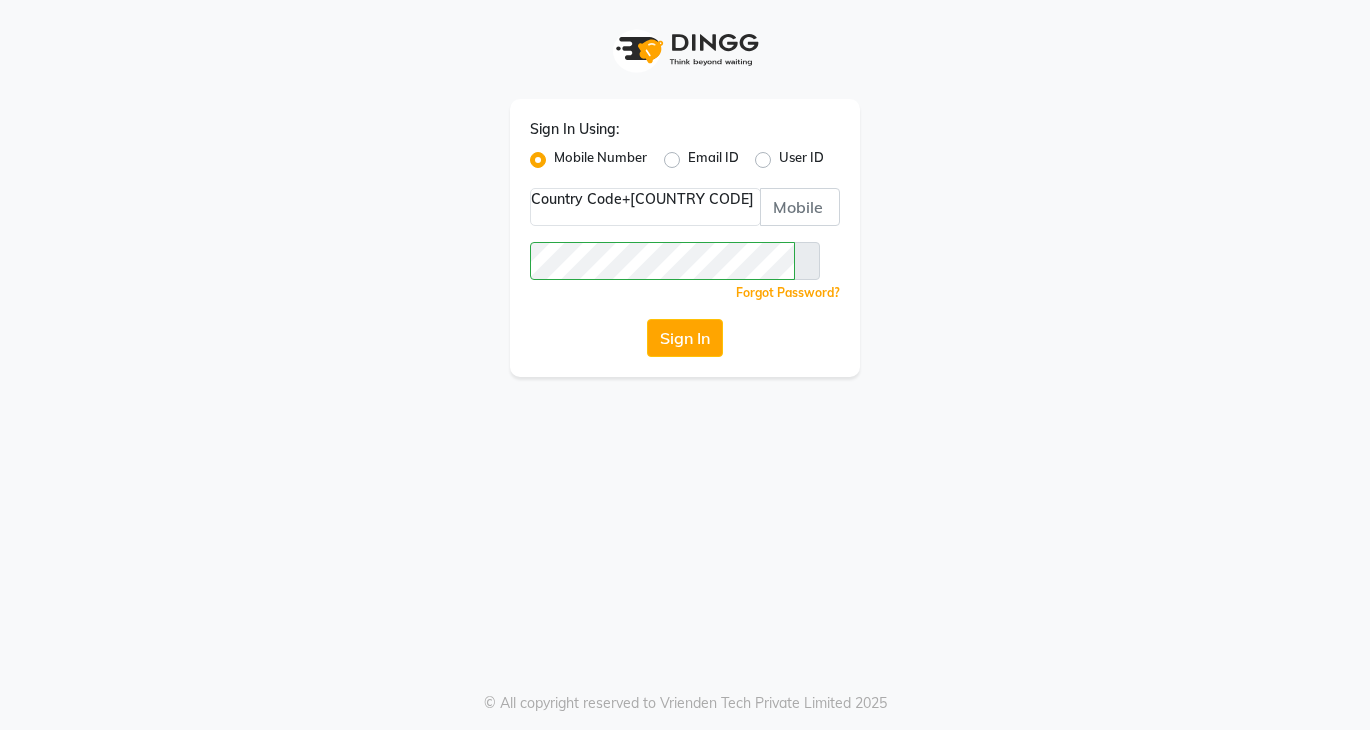 click at bounding box center (645, 199) 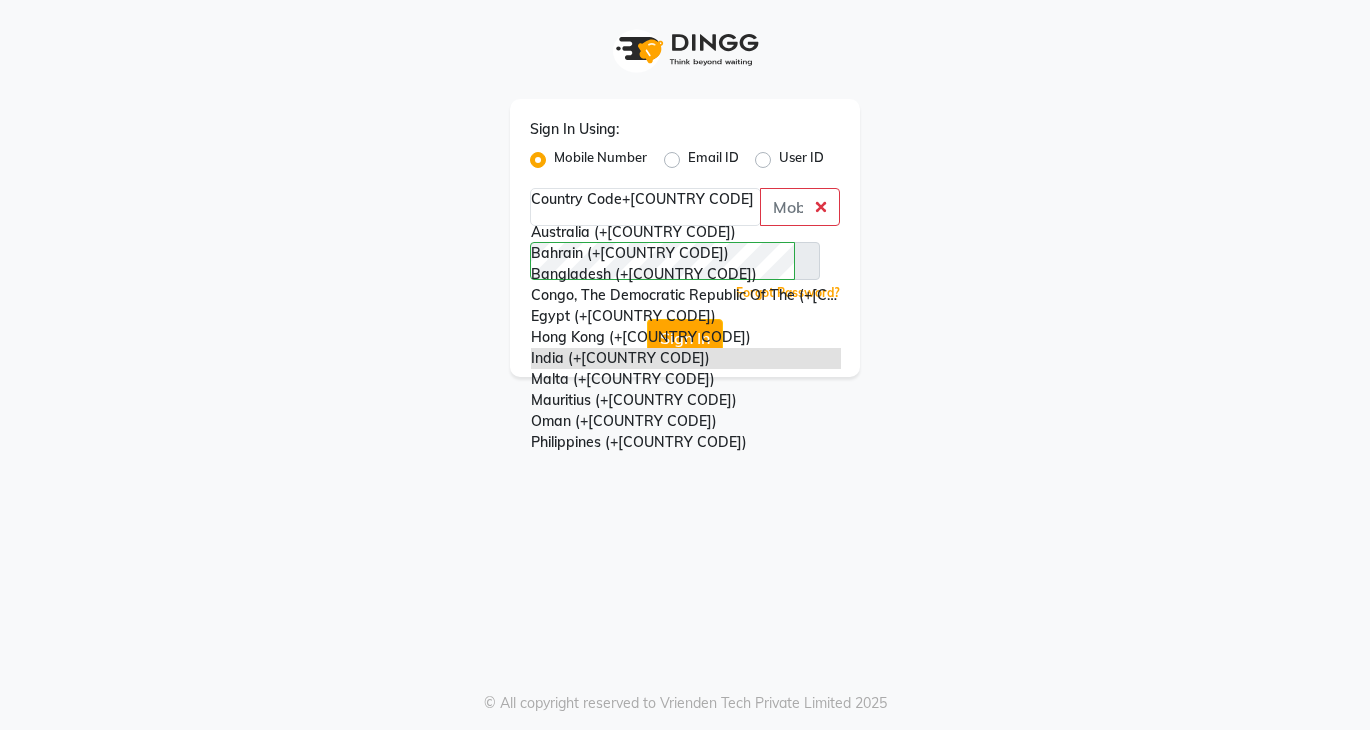 click at bounding box center [645, 199] 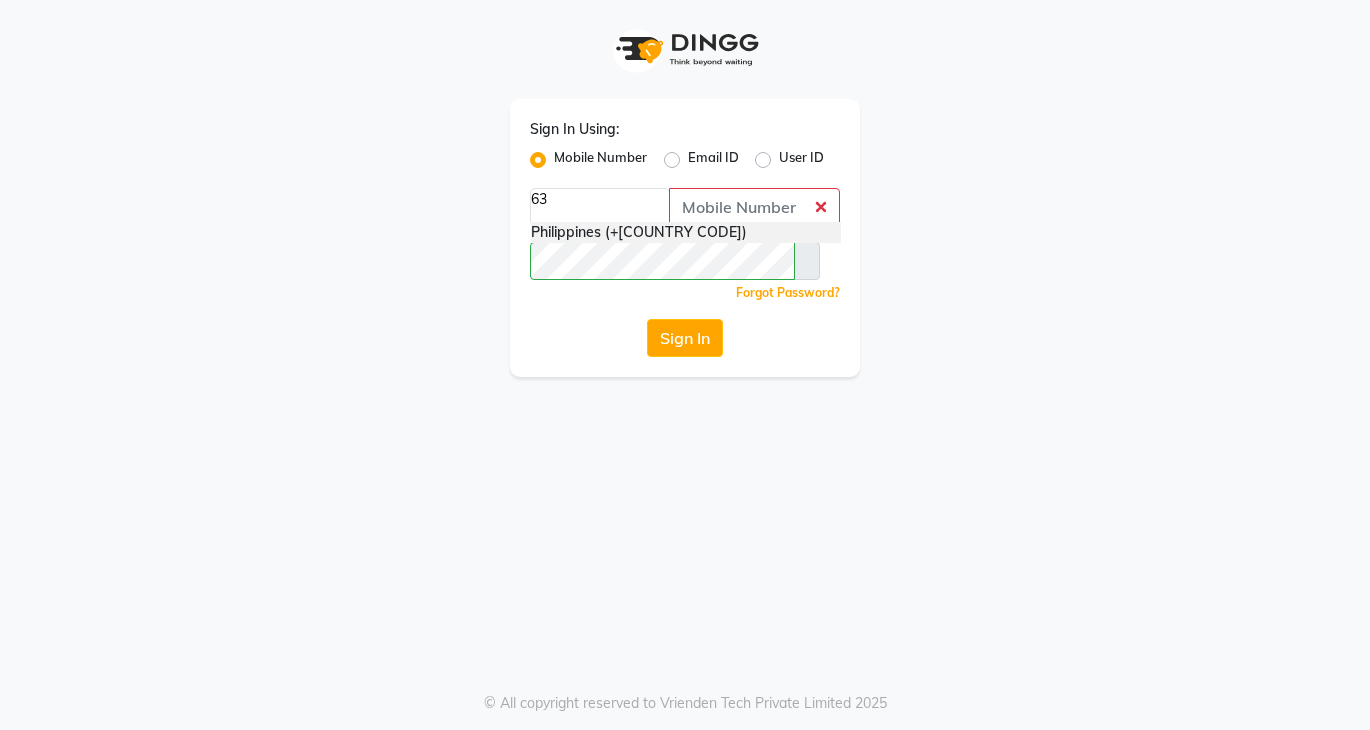 click on "Philippines (+[COUNTRY CODE])" at bounding box center [686, 232] 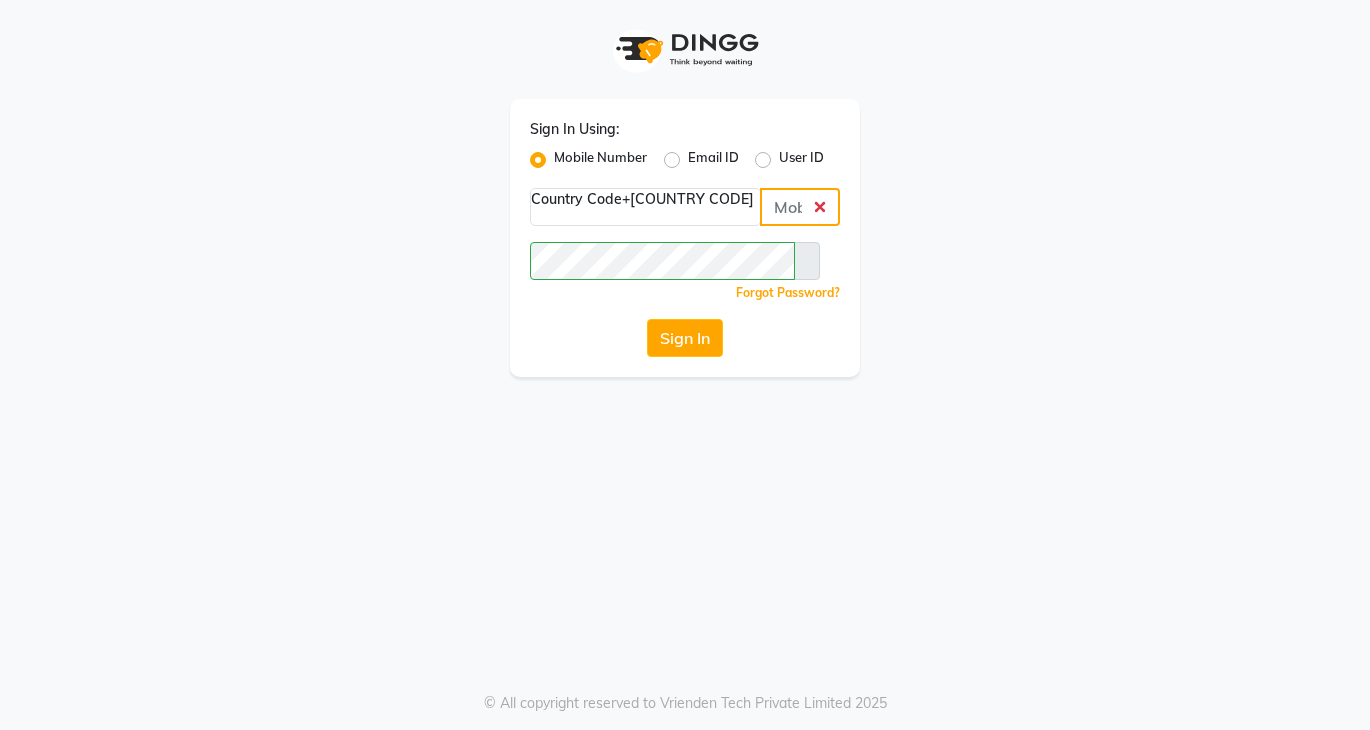 click at bounding box center (800, 207) 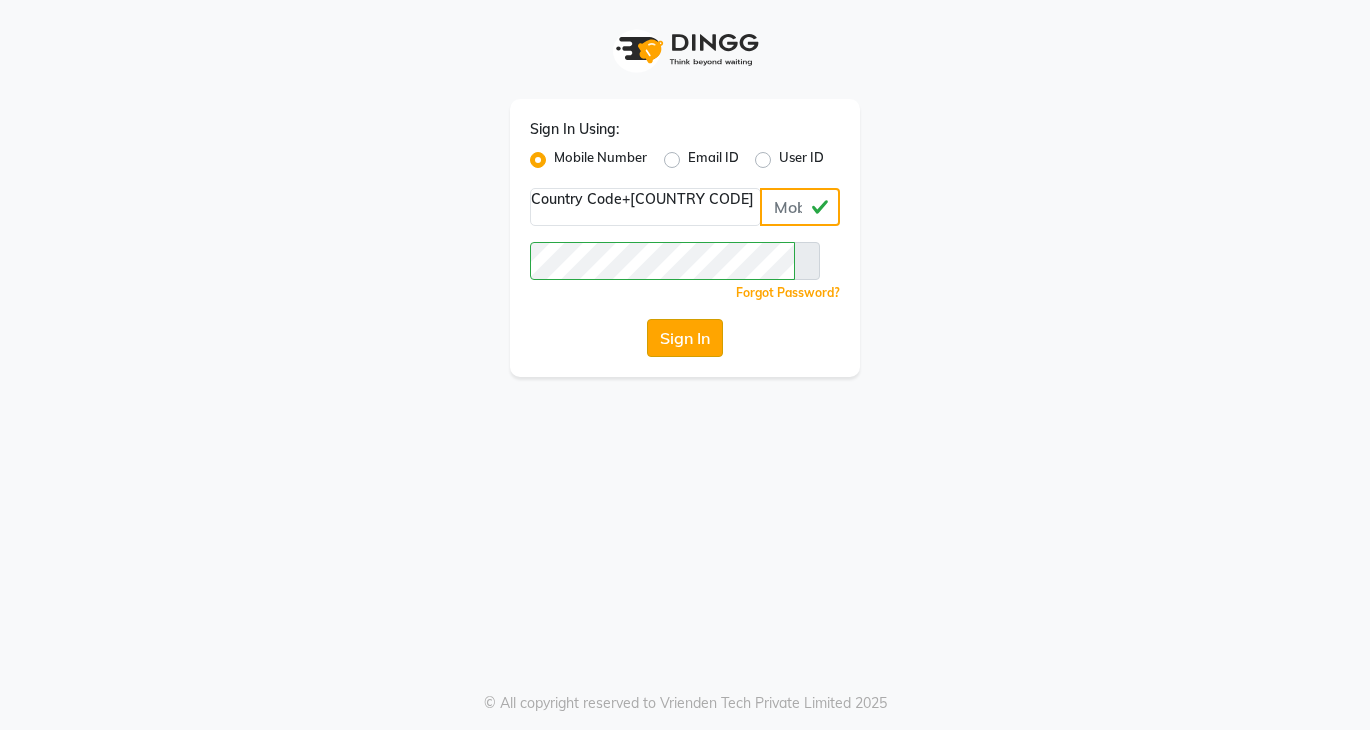 type on "[PHONE NUMBER]" 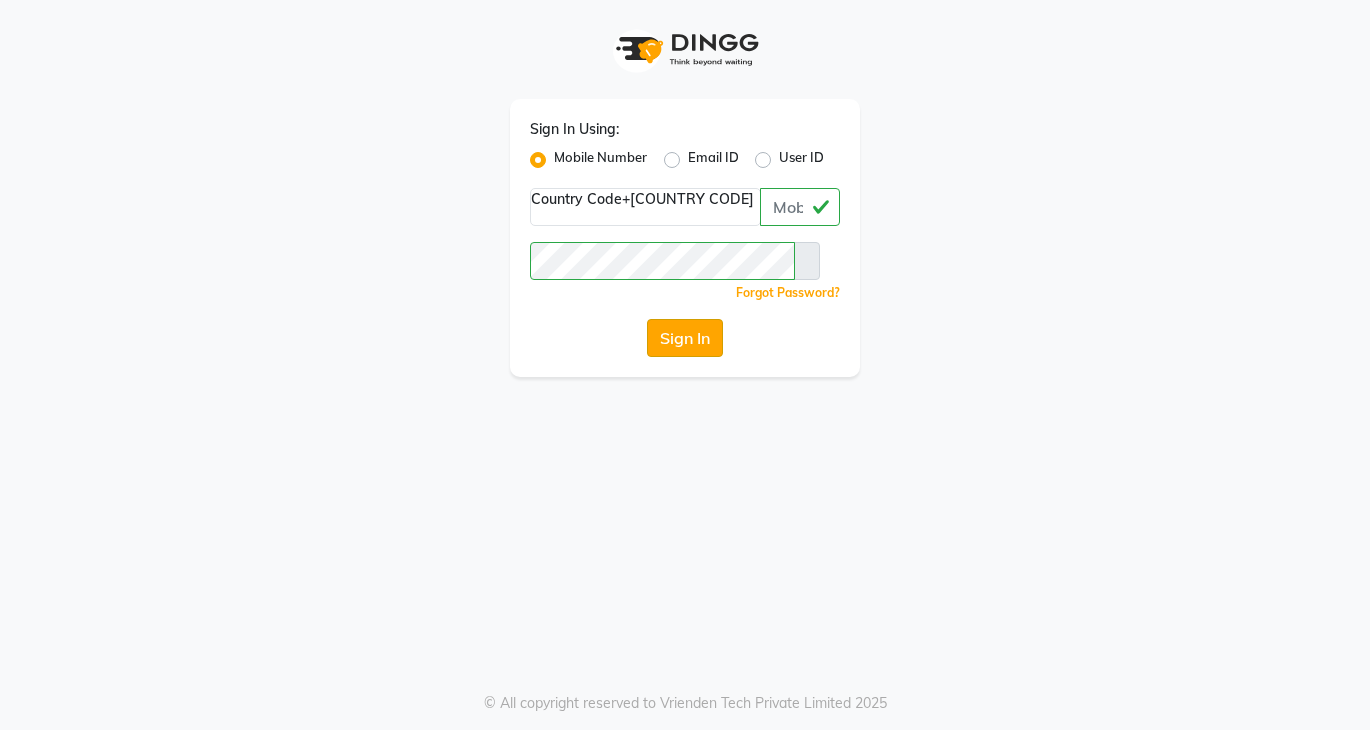 click on "Sign In" at bounding box center [685, 338] 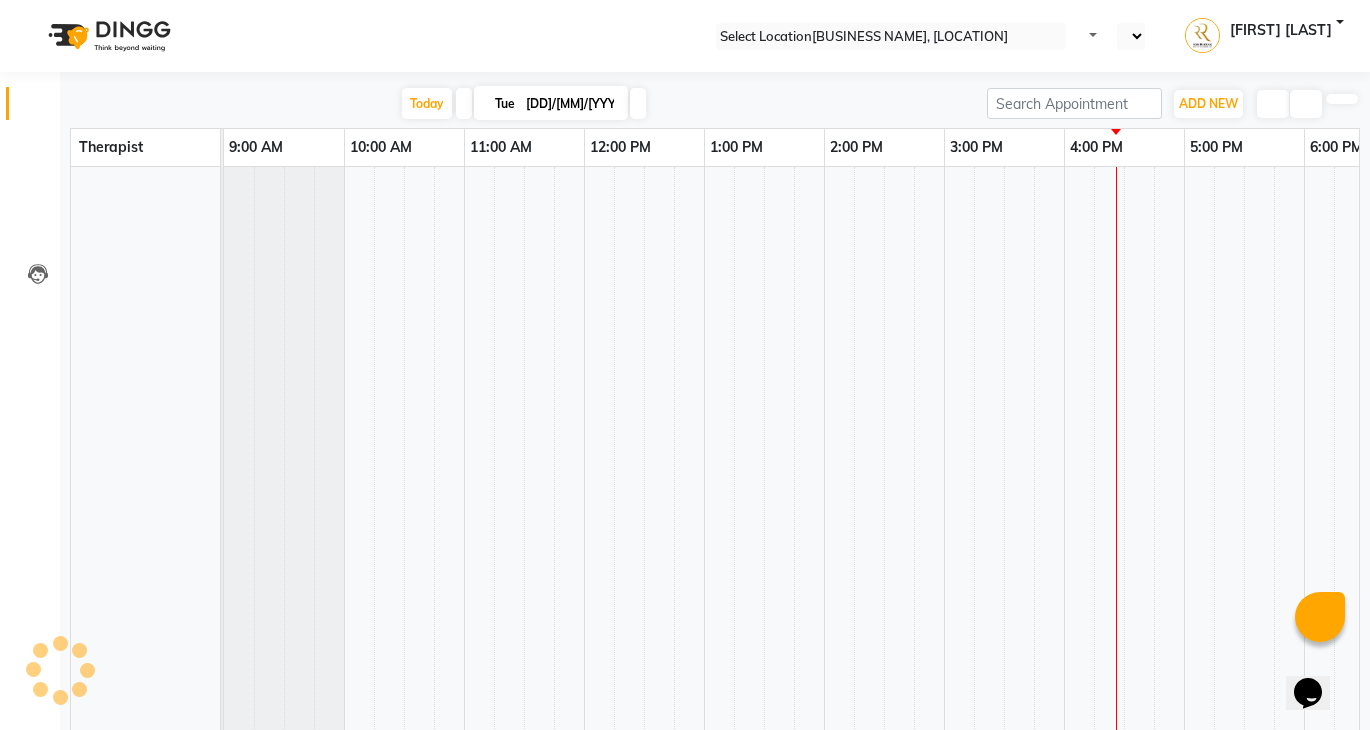 scroll, scrollTop: 0, scrollLeft: 0, axis: both 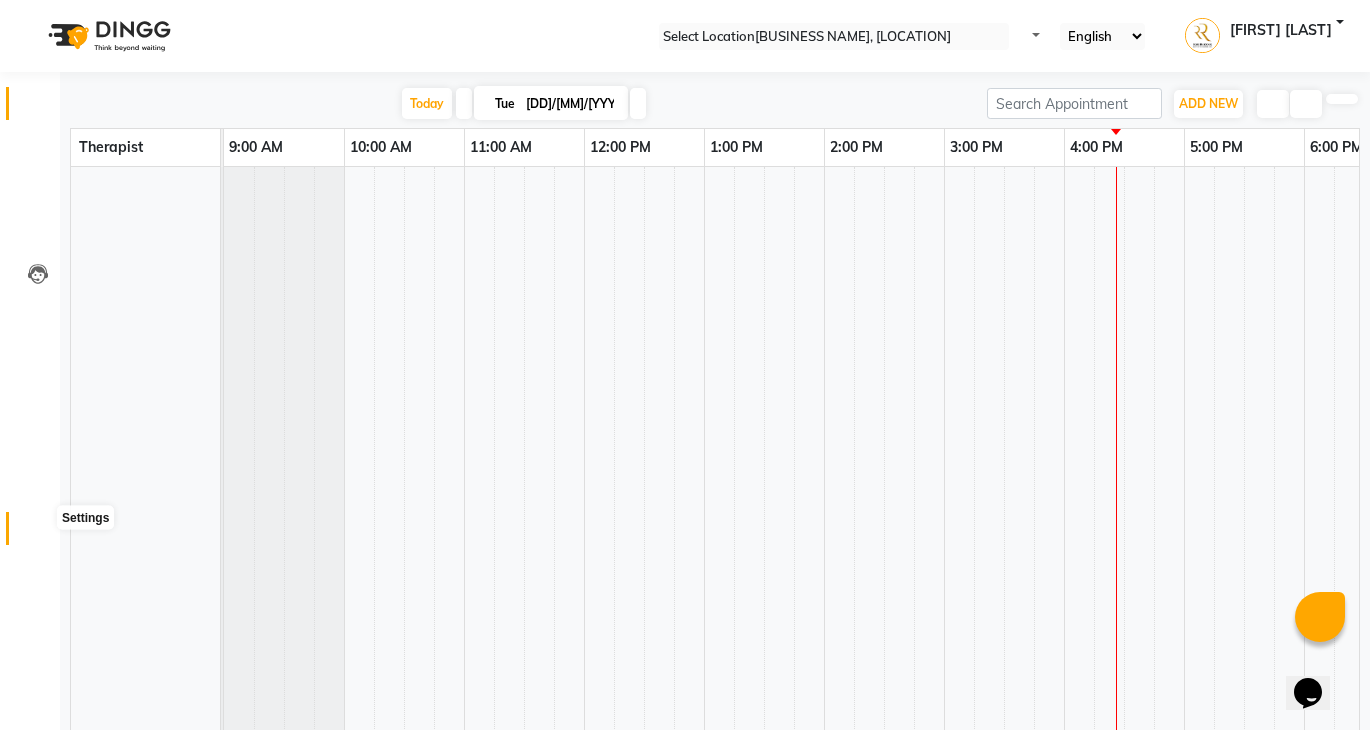 click at bounding box center [38, 533] 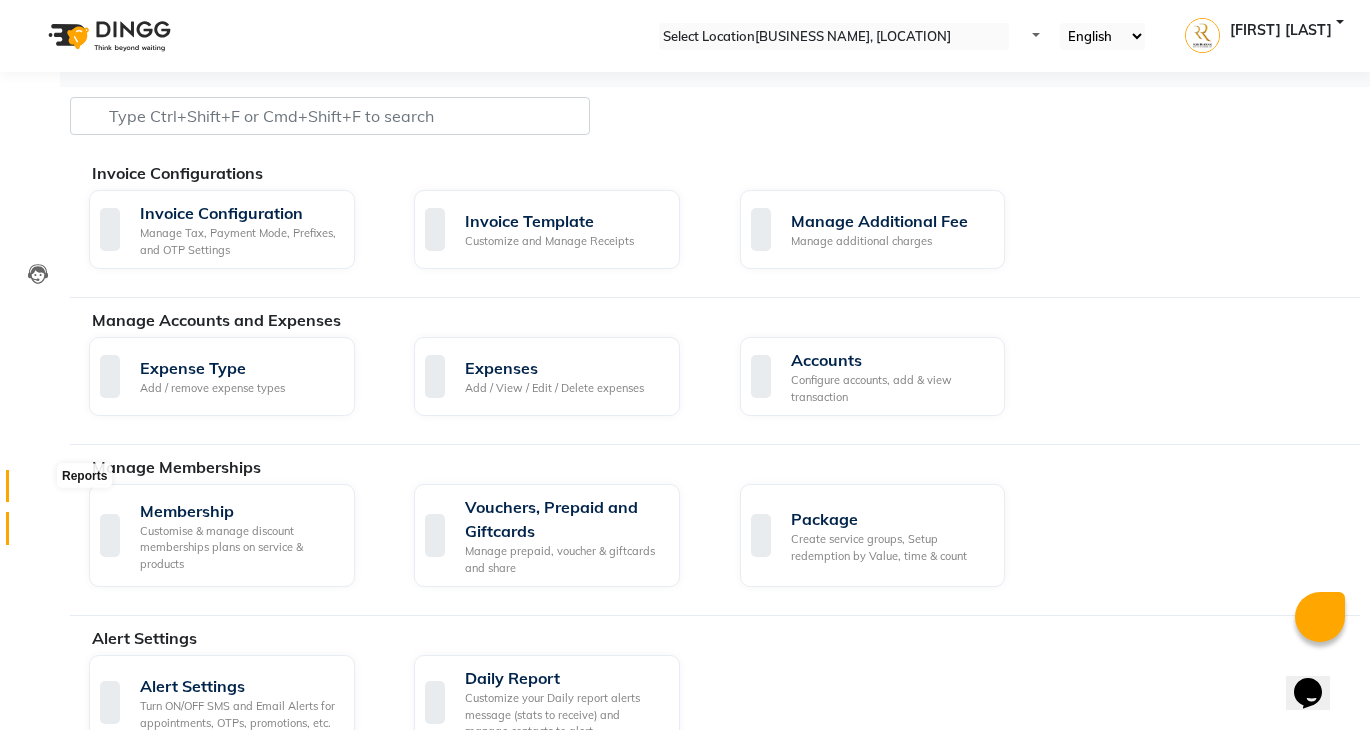 click at bounding box center (38, 491) 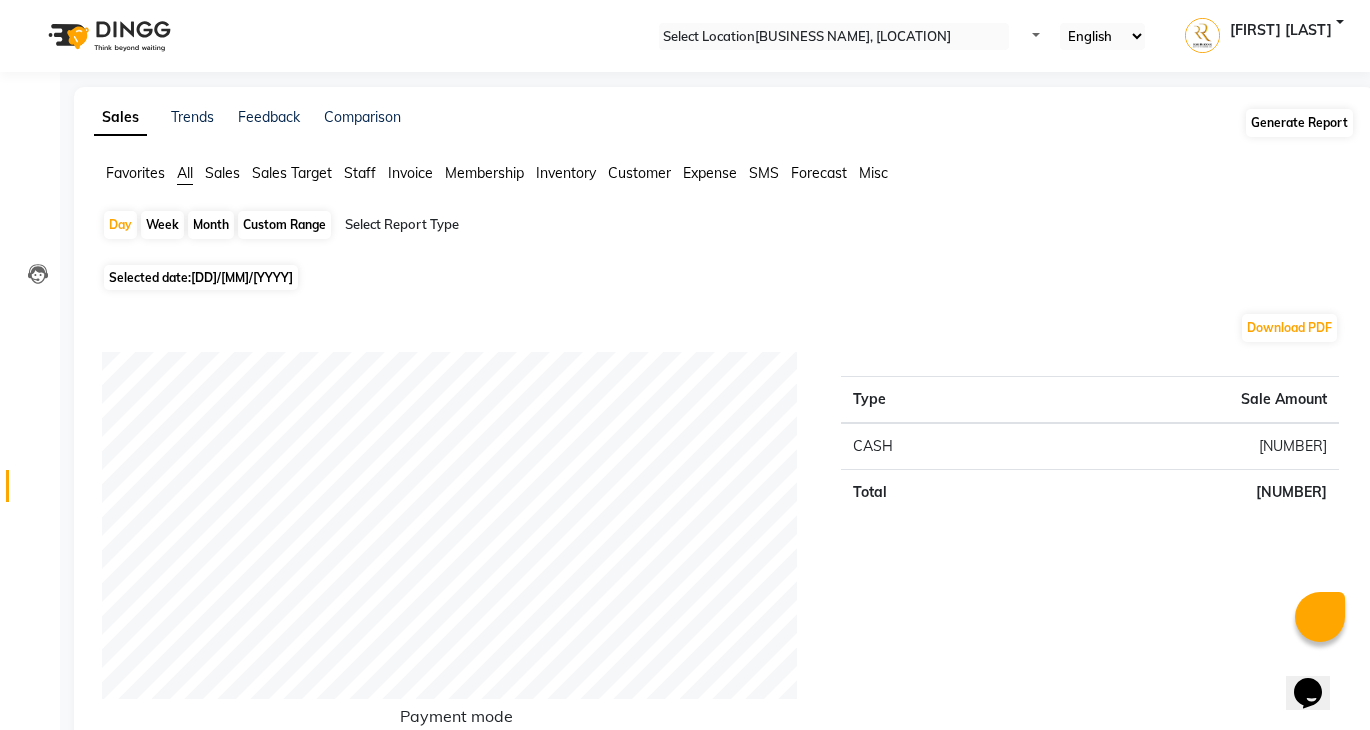 click on "Generate Report" at bounding box center [1299, 123] 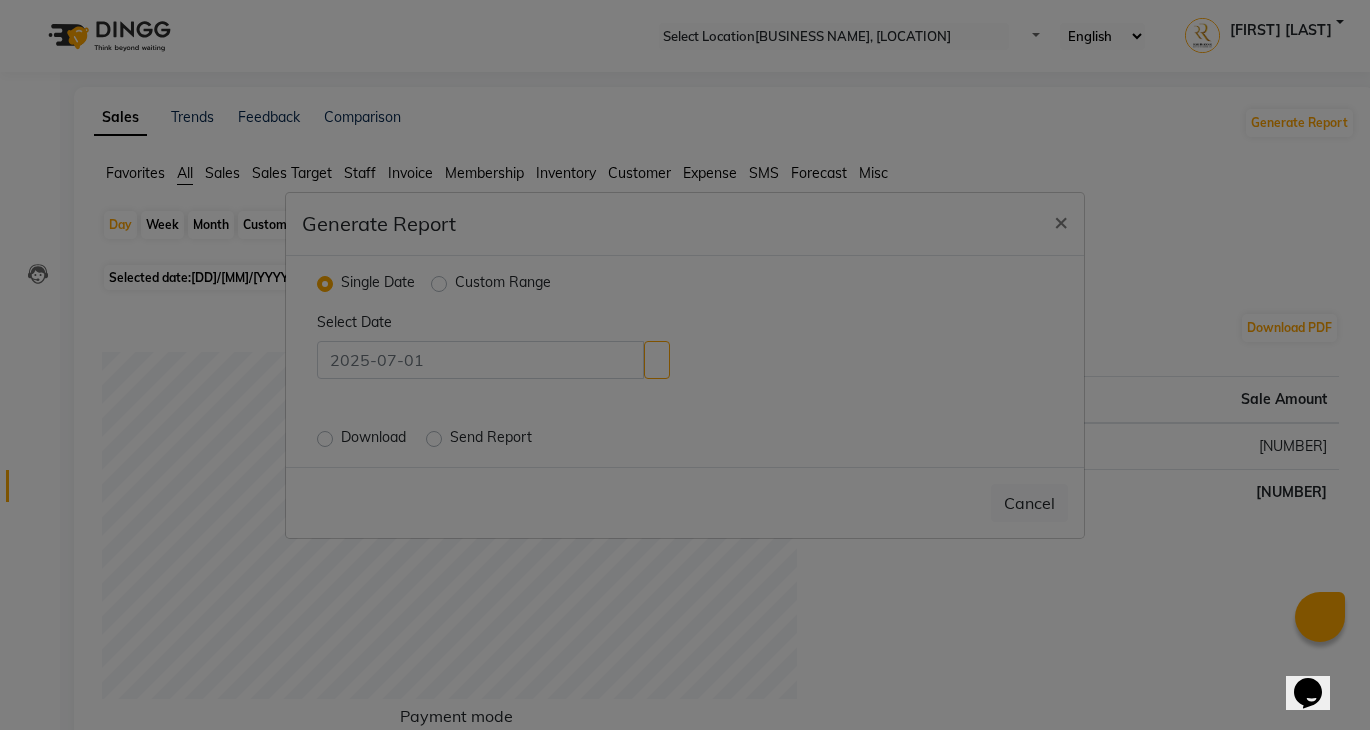 click on "Custom Range" at bounding box center [503, 284] 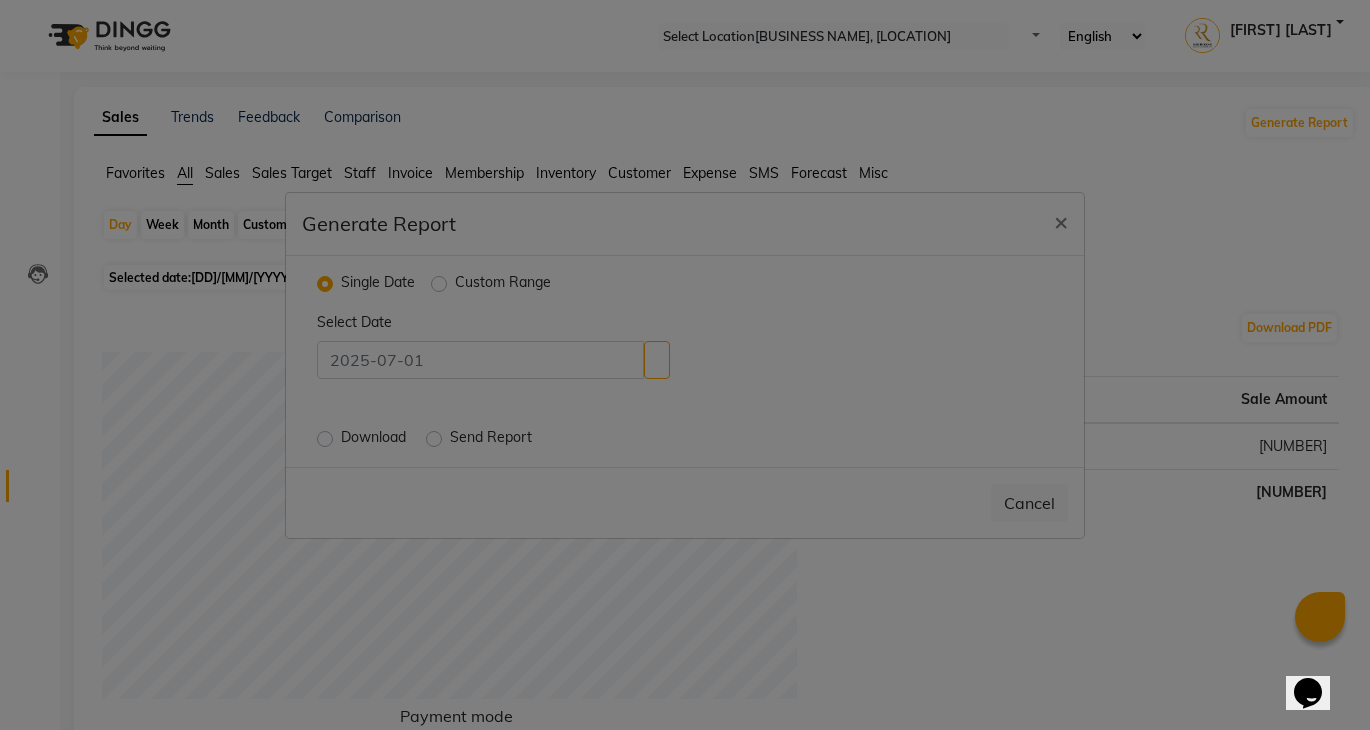 radio on "true" 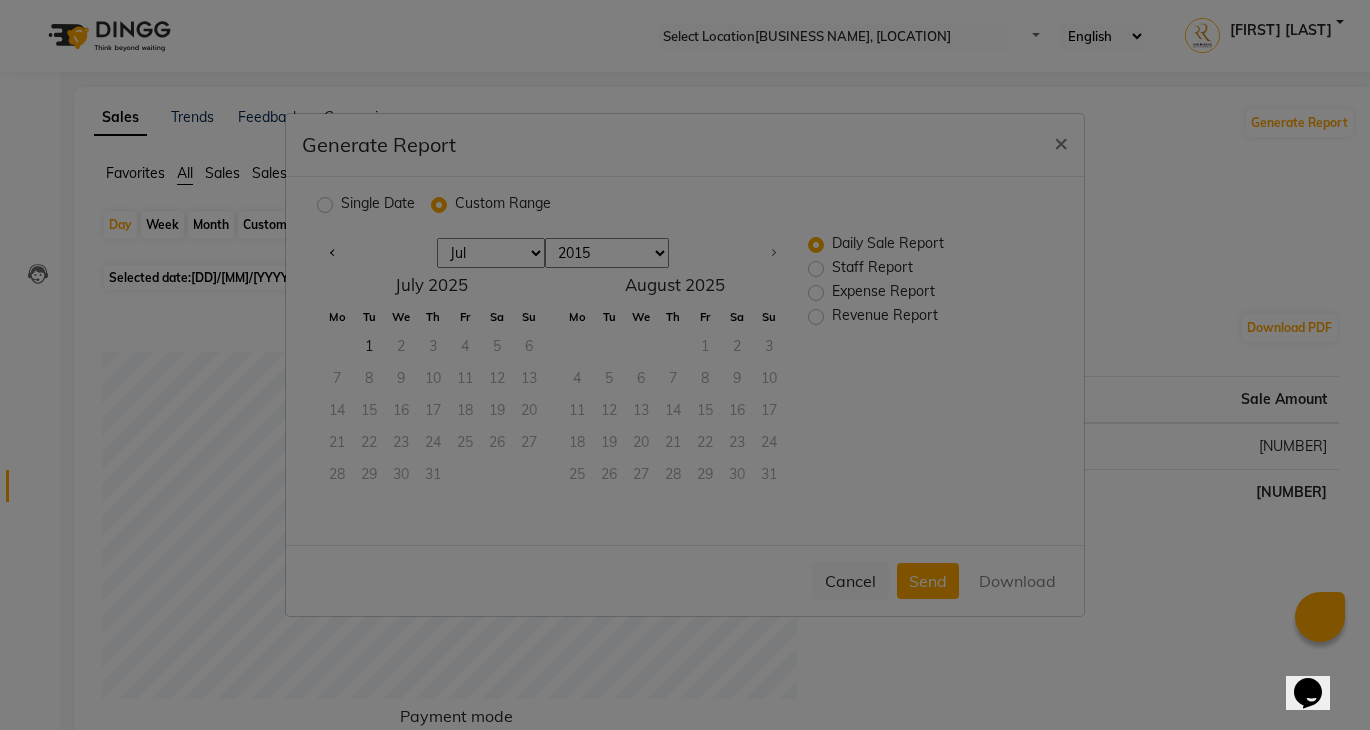 click at bounding box center (333, 253) 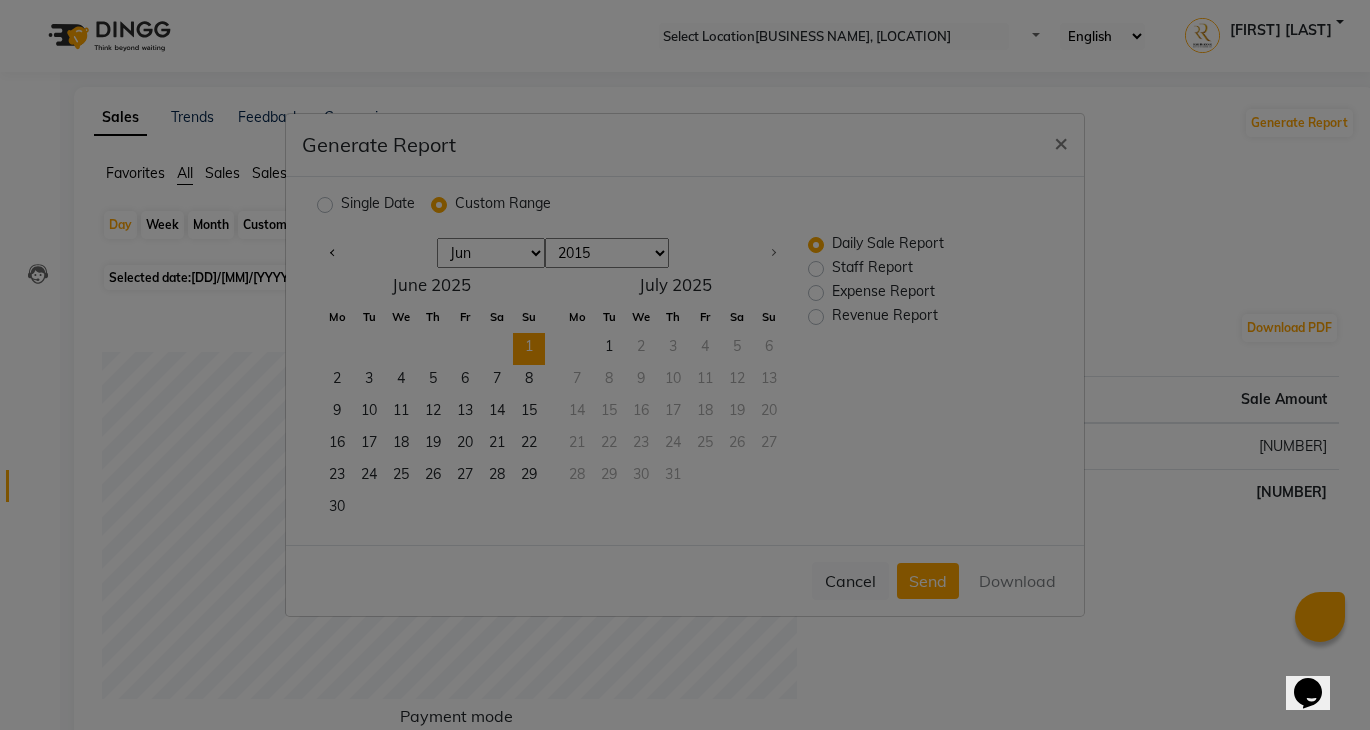 click on "1" at bounding box center [529, 349] 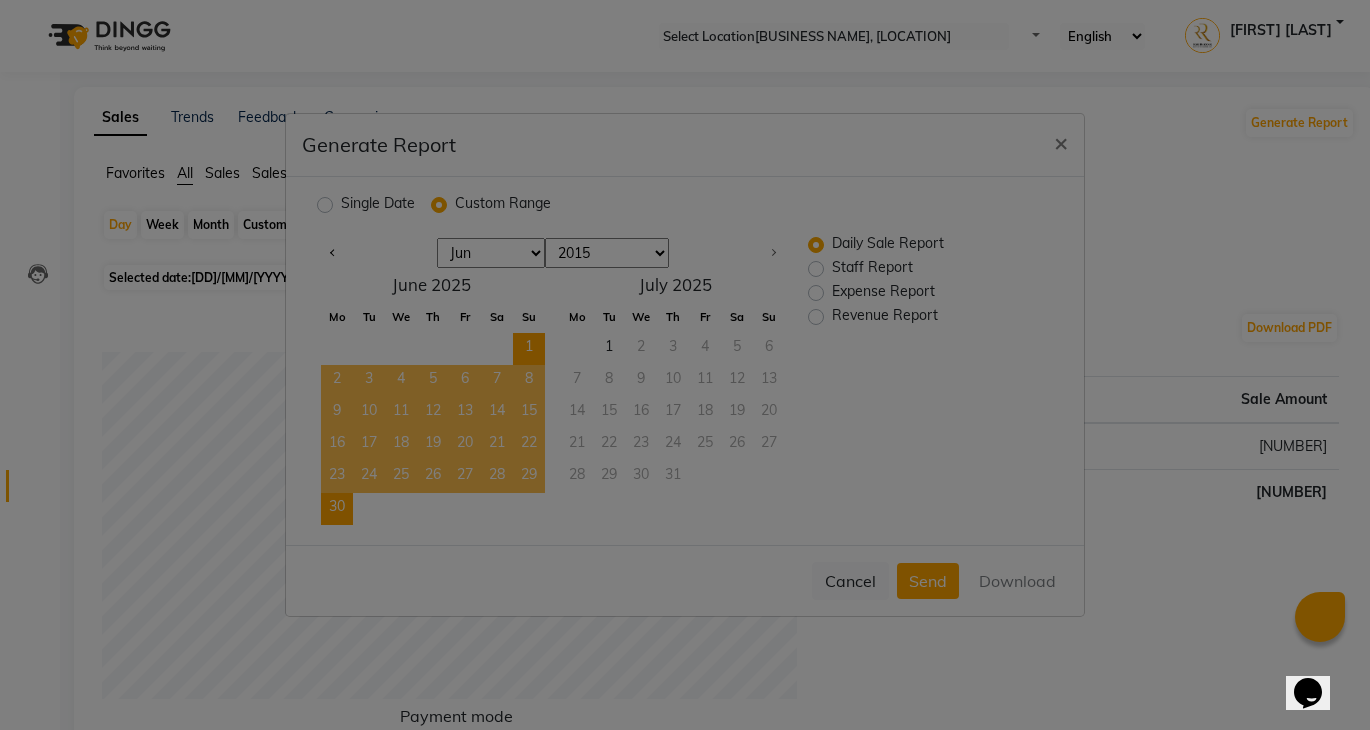 click on "30" at bounding box center (337, 509) 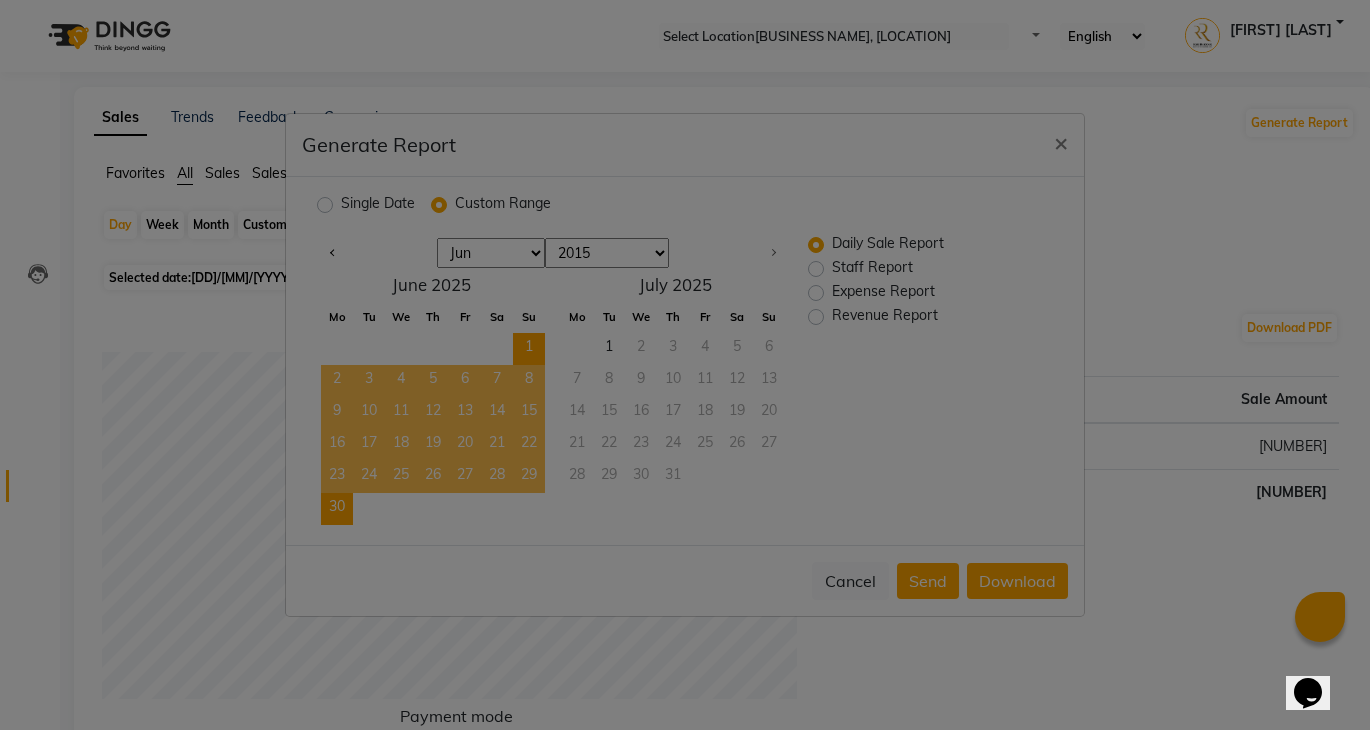 click on "Staff Report" at bounding box center (872, 269) 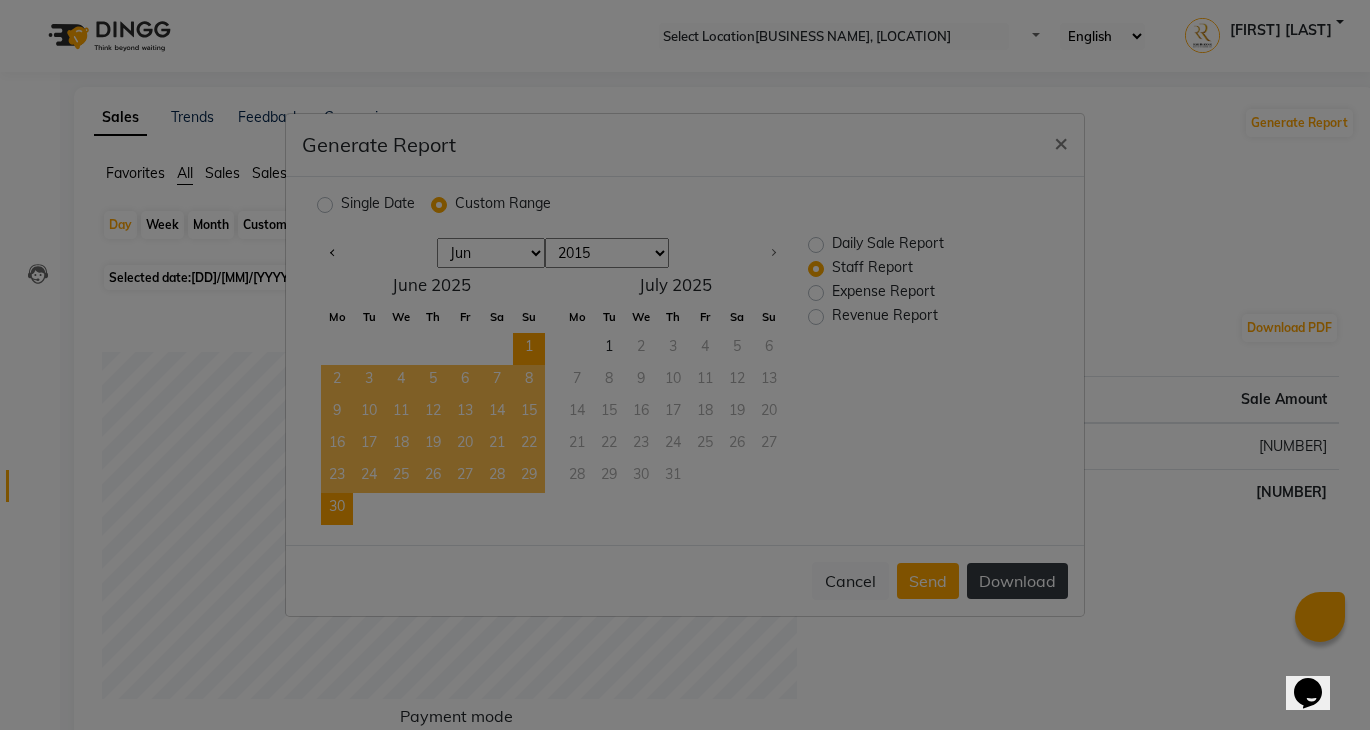 click on "Download" at bounding box center (1017, 581) 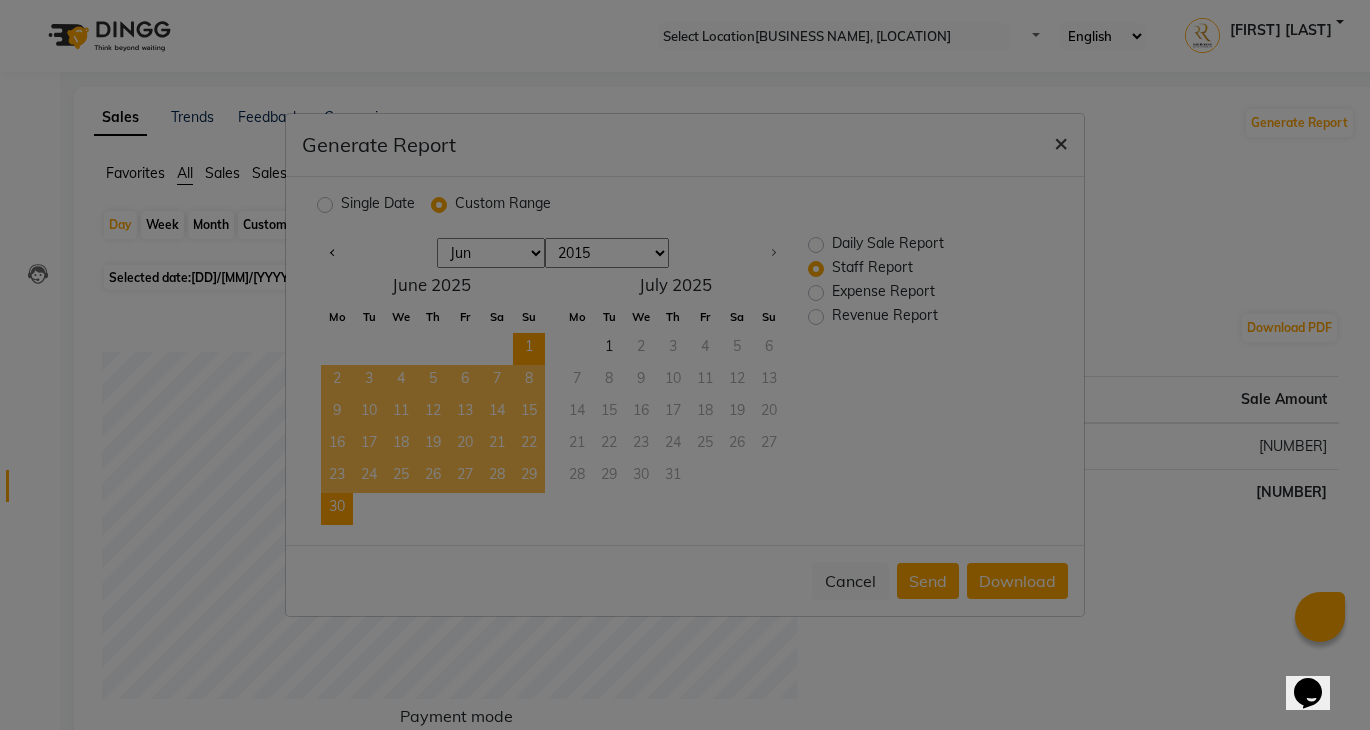 click on "×" at bounding box center (1061, 142) 